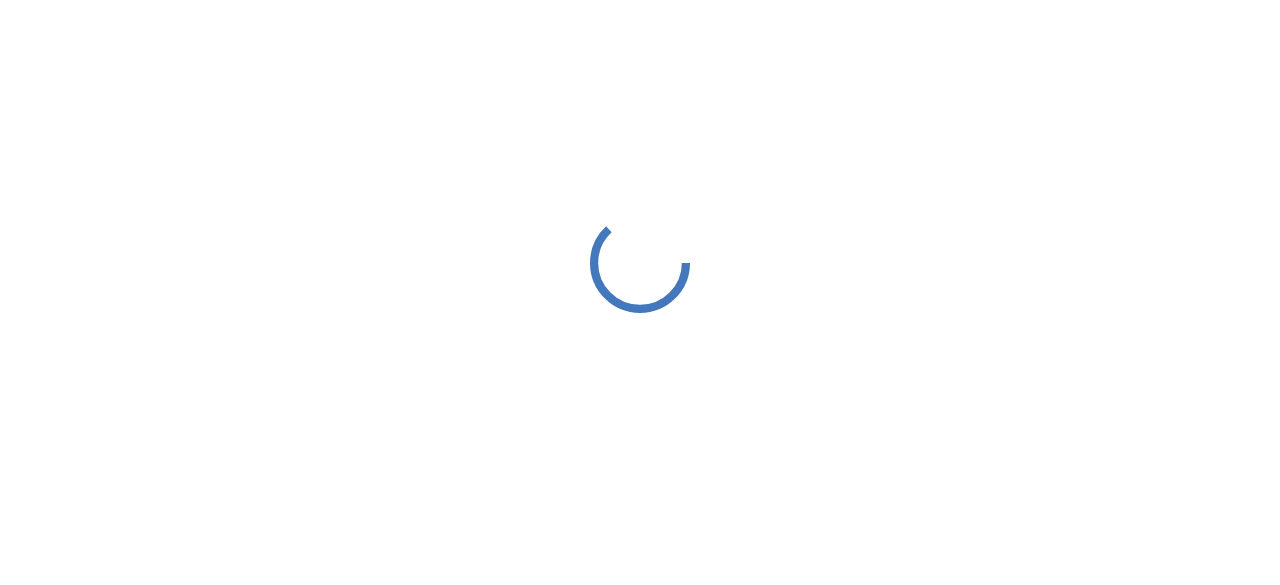 scroll, scrollTop: 0, scrollLeft: 0, axis: both 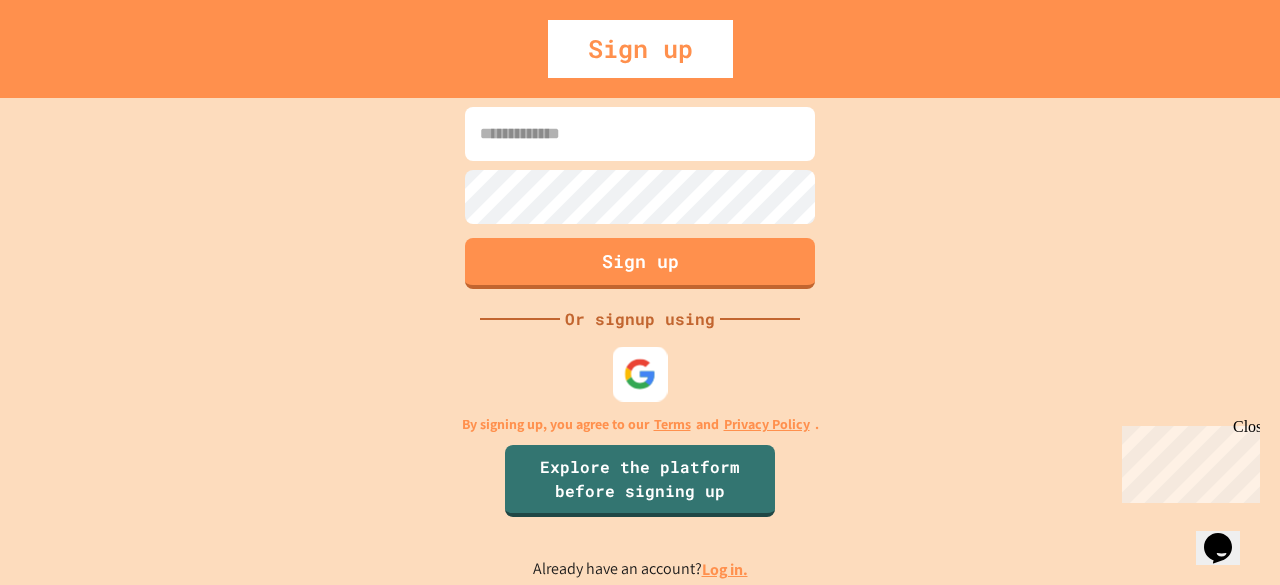click at bounding box center [640, 373] 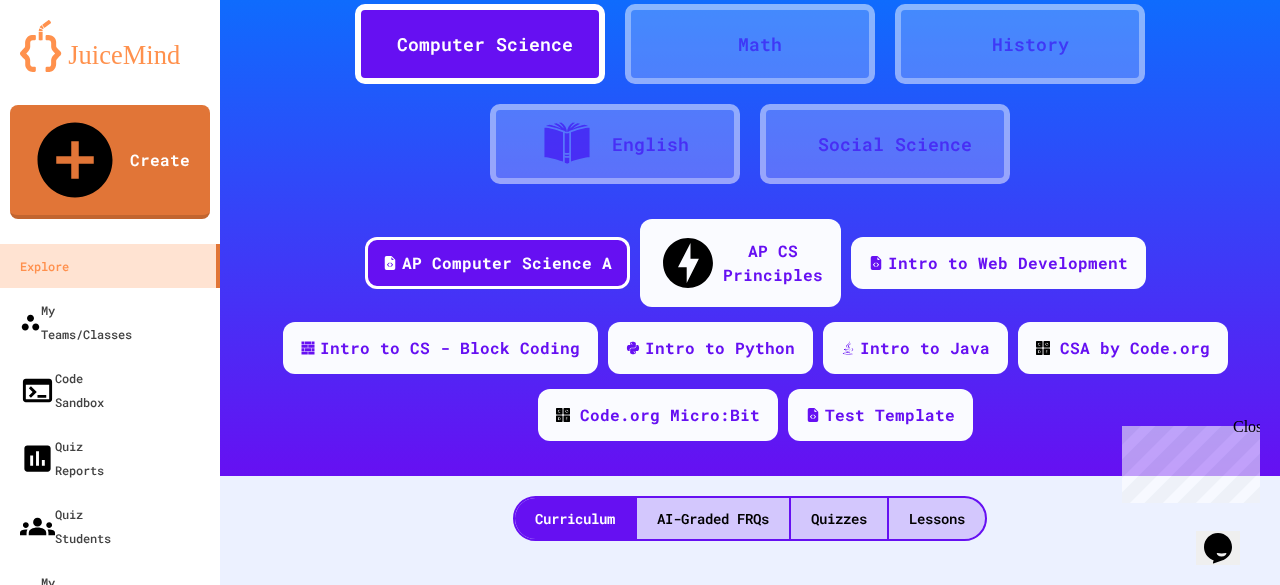 scroll, scrollTop: 82, scrollLeft: 0, axis: vertical 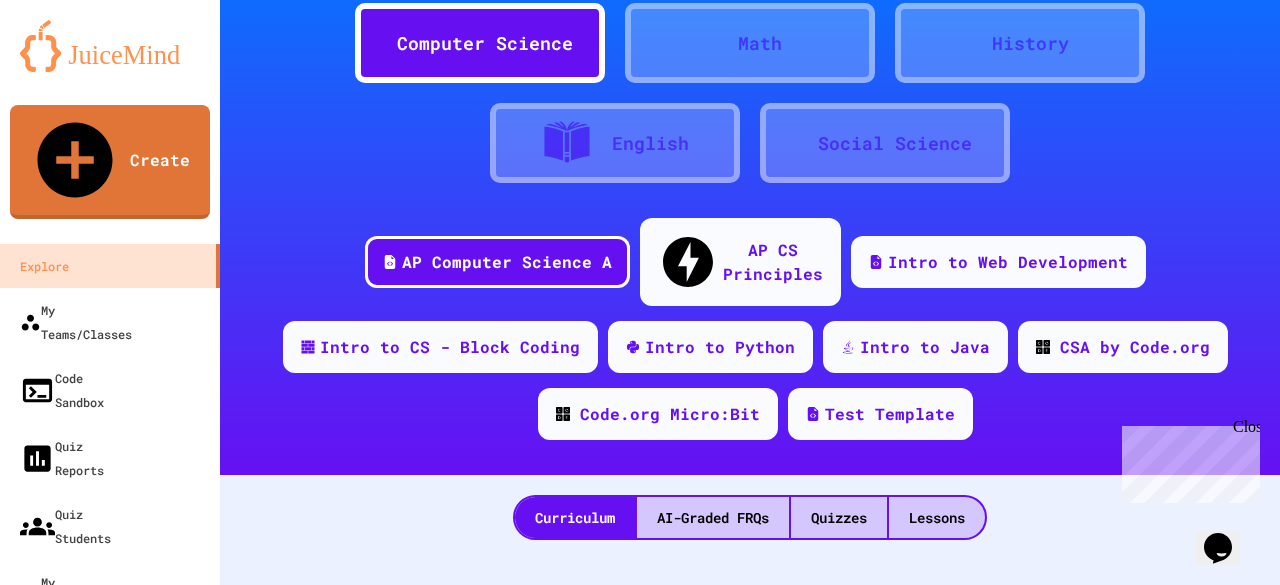 click on "Intro to CS - Block Coding" at bounding box center (450, 347) 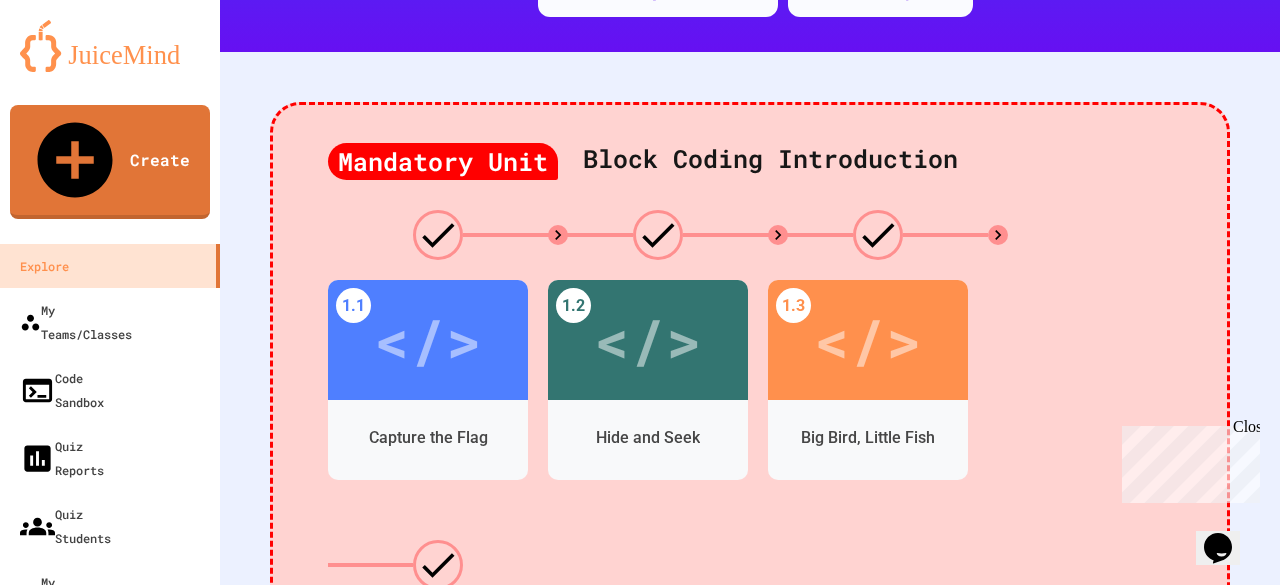 scroll, scrollTop: 507, scrollLeft: 0, axis: vertical 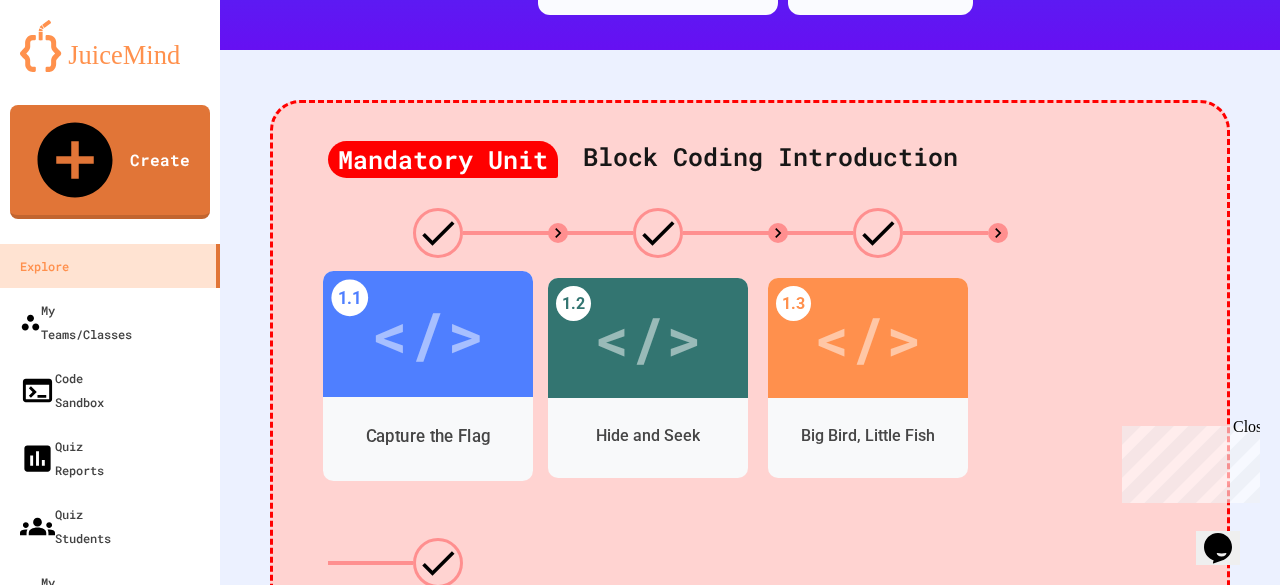 click on "</>" at bounding box center (427, 334) 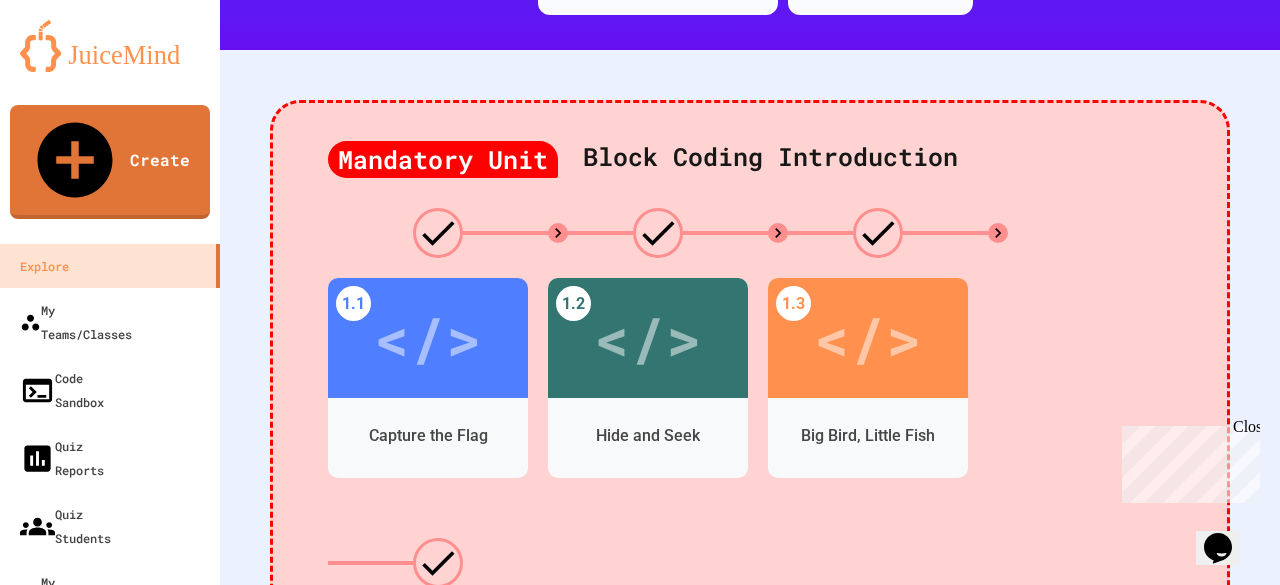 scroll, scrollTop: 0, scrollLeft: 0, axis: both 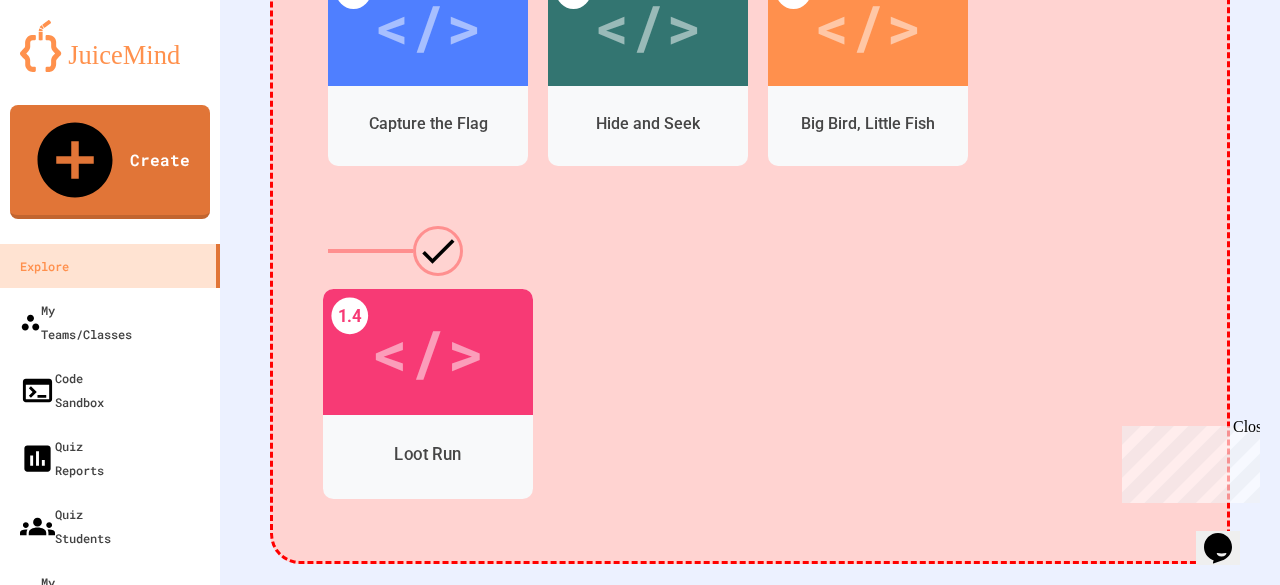click on "</>" at bounding box center [427, 352] 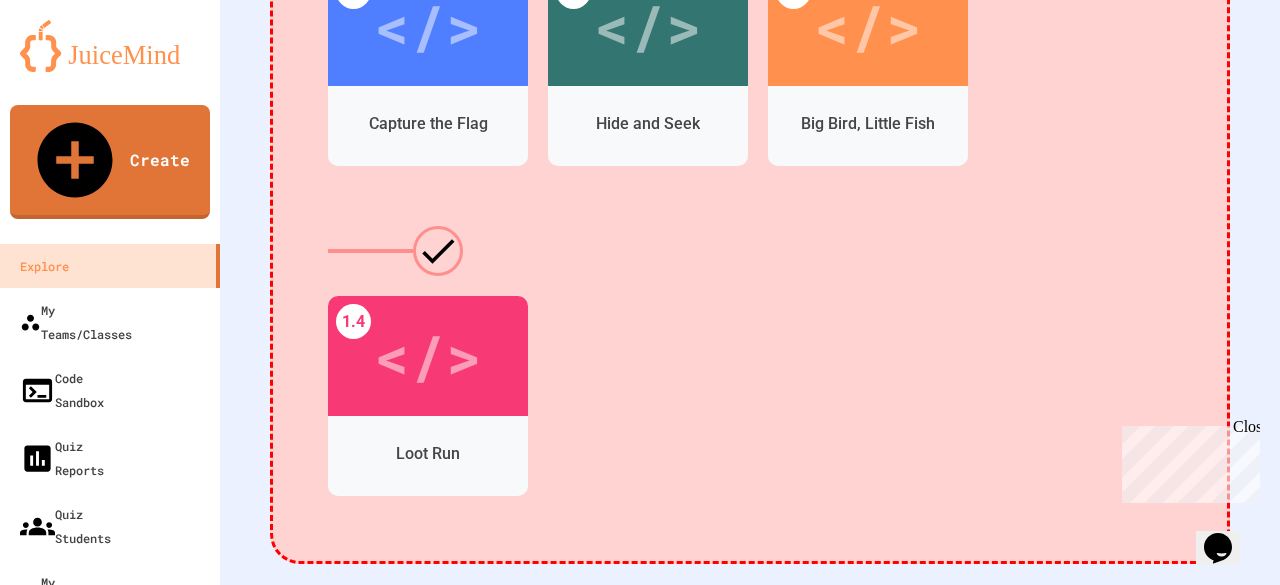 click 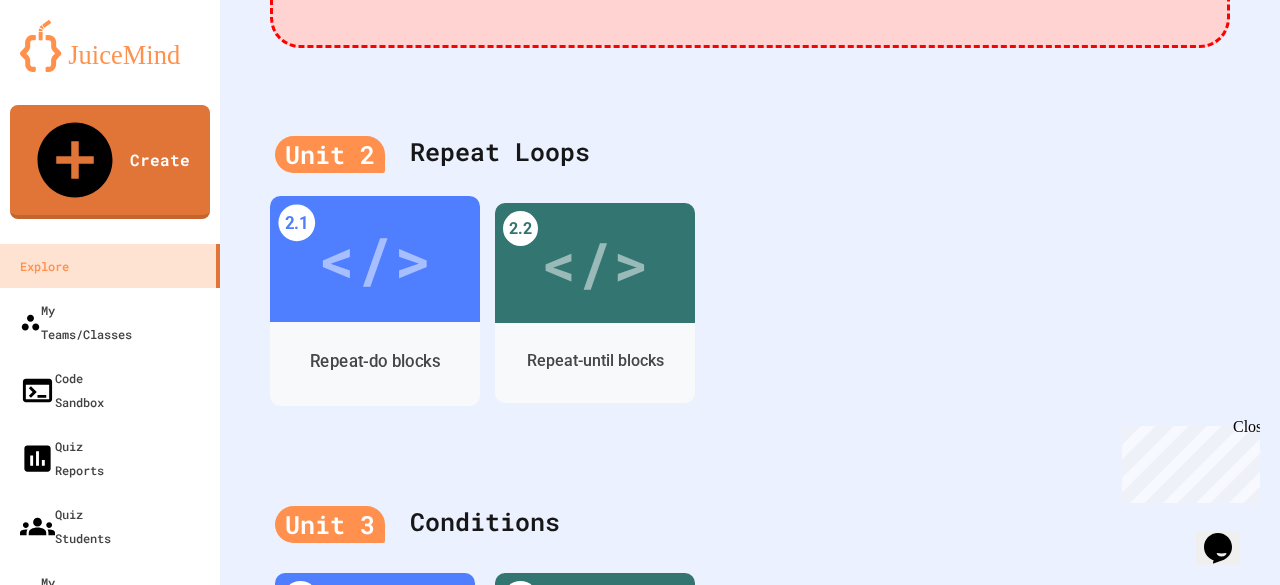 scroll, scrollTop: 1336, scrollLeft: 0, axis: vertical 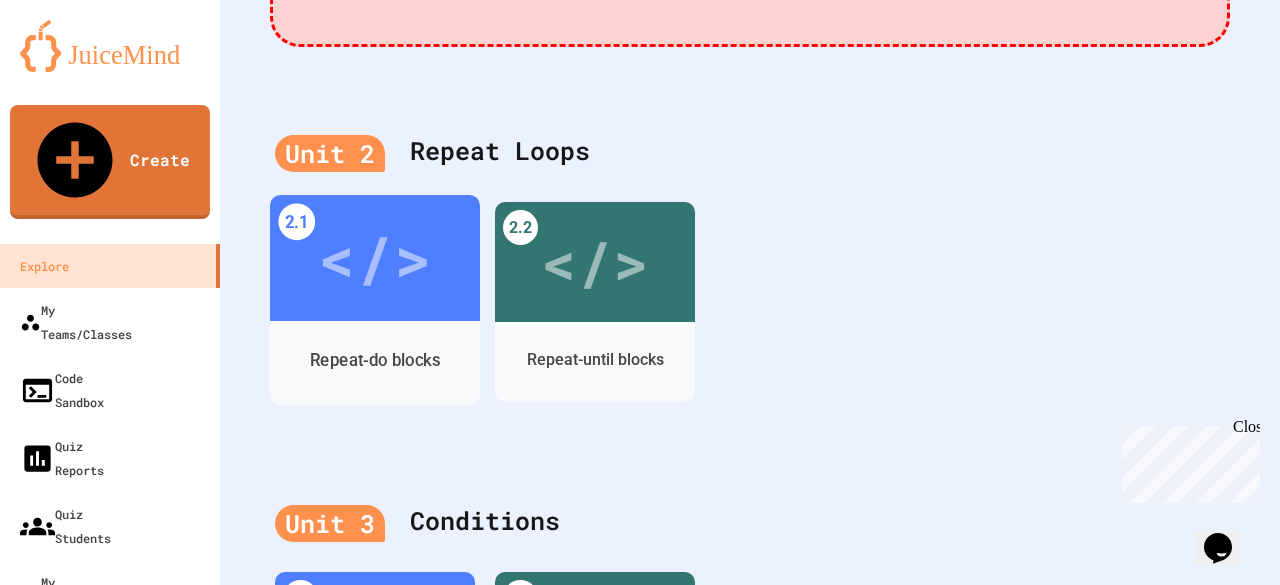 click on "</>" at bounding box center (374, 258) 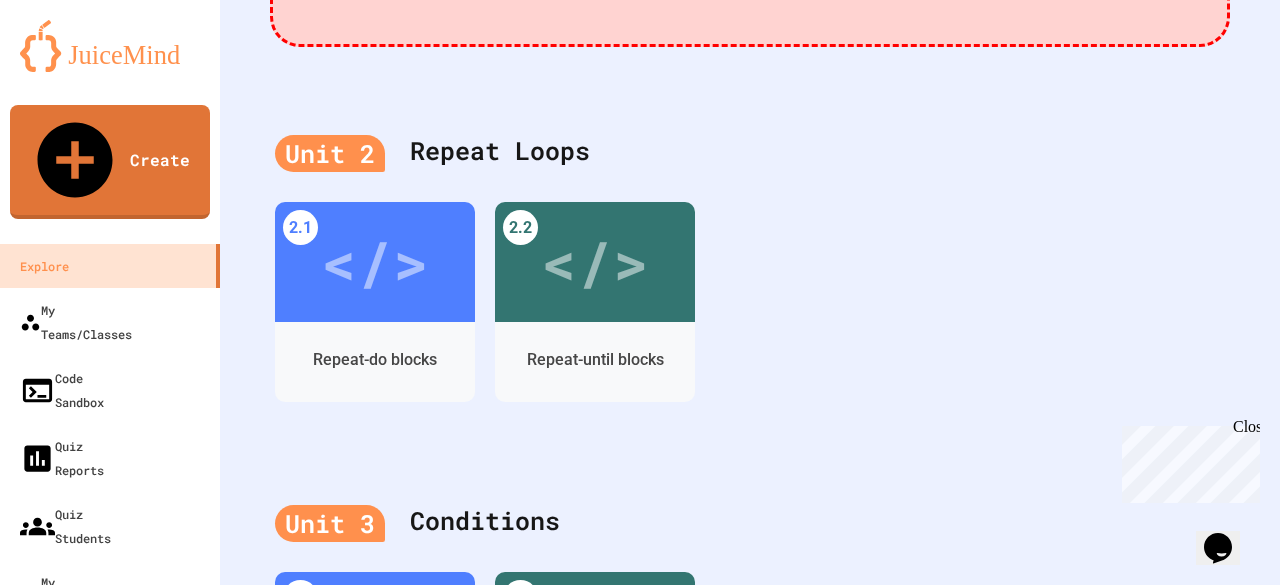 click on "Mandatory Quizzes Not Completed We advise completing all of the mandatory quizzes with your students before moving onto advanced quizzes. Back Continue playing quiz" at bounding box center [640, 835] 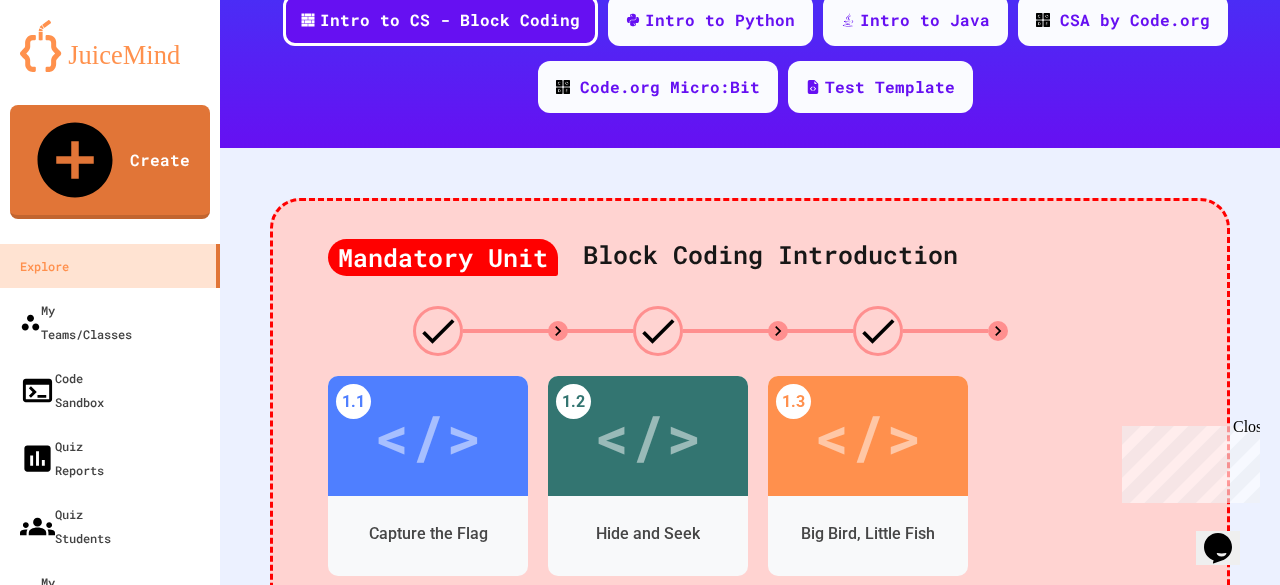 scroll, scrollTop: 387, scrollLeft: 0, axis: vertical 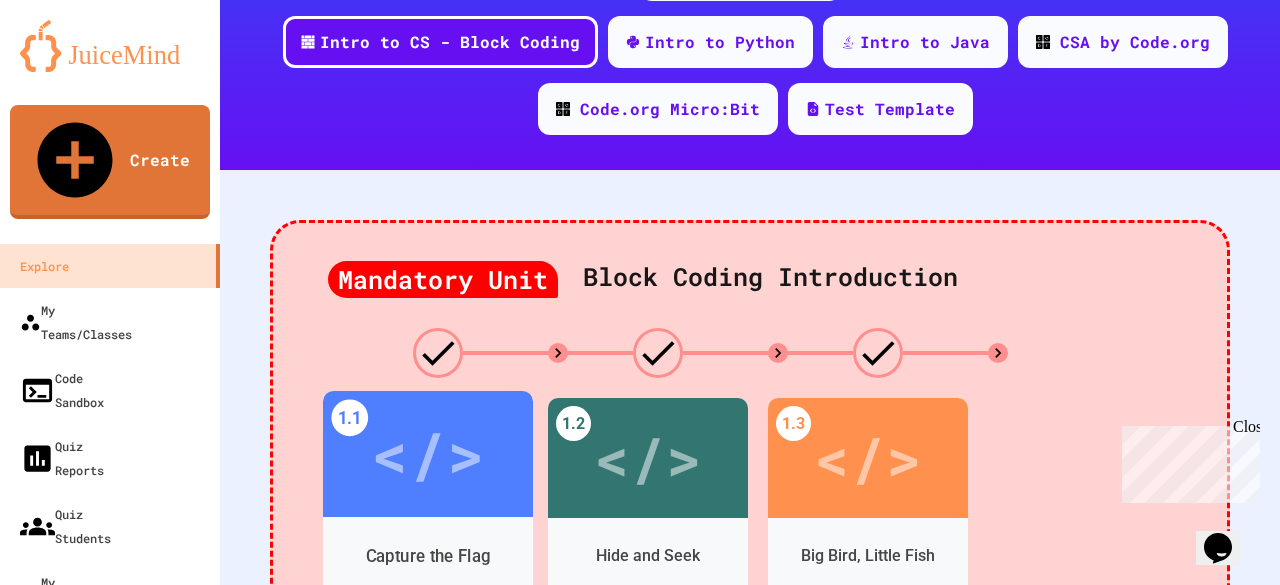 click on "</>" at bounding box center (427, 454) 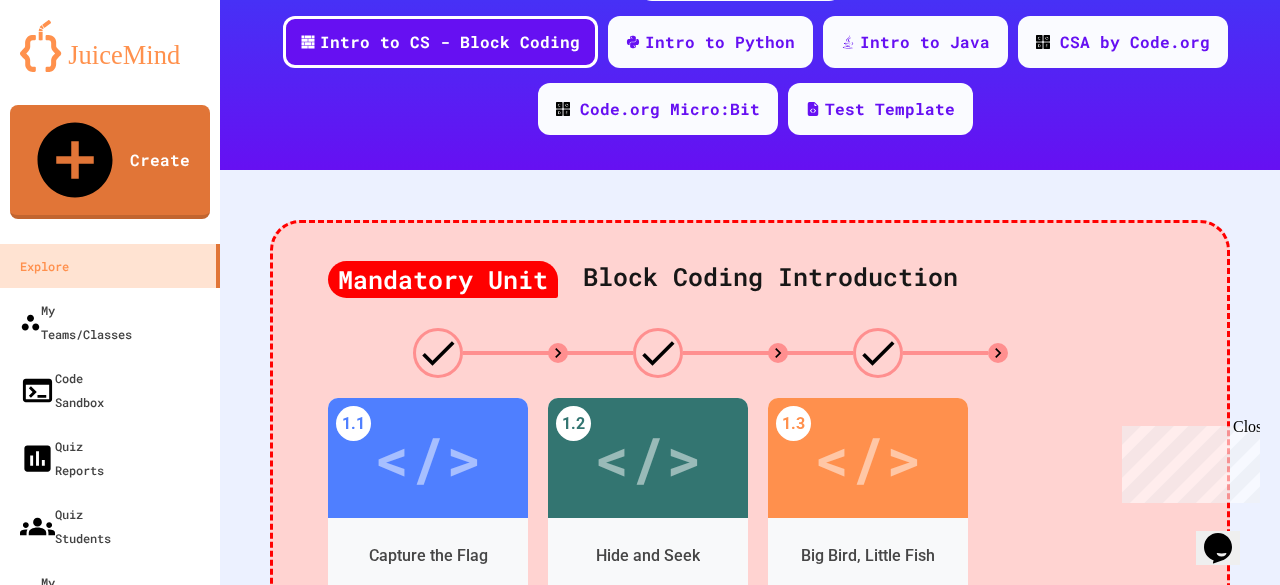click on "</>" at bounding box center (409, 770) 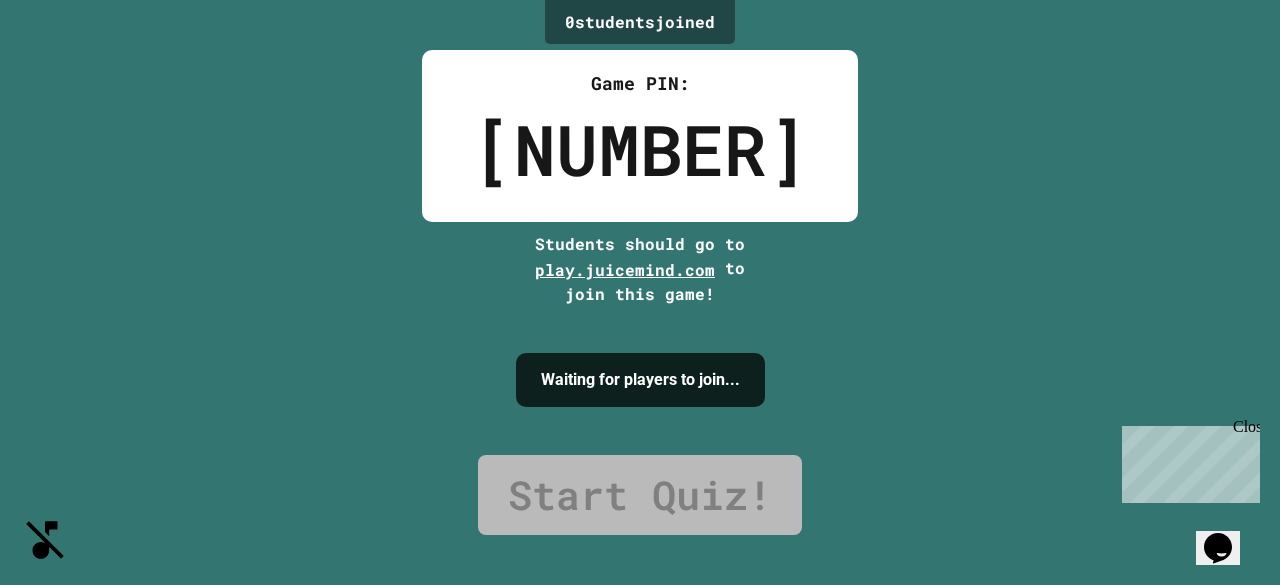 click on "I'm ready!" at bounding box center (639, 942) 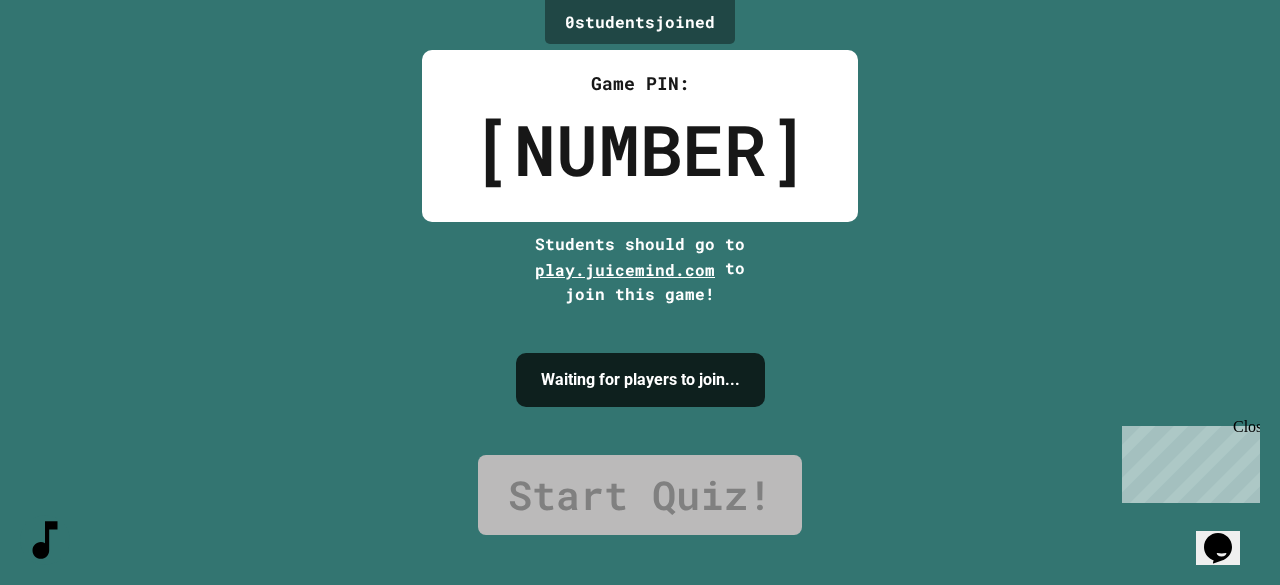 click on "31120372" at bounding box center [640, 149] 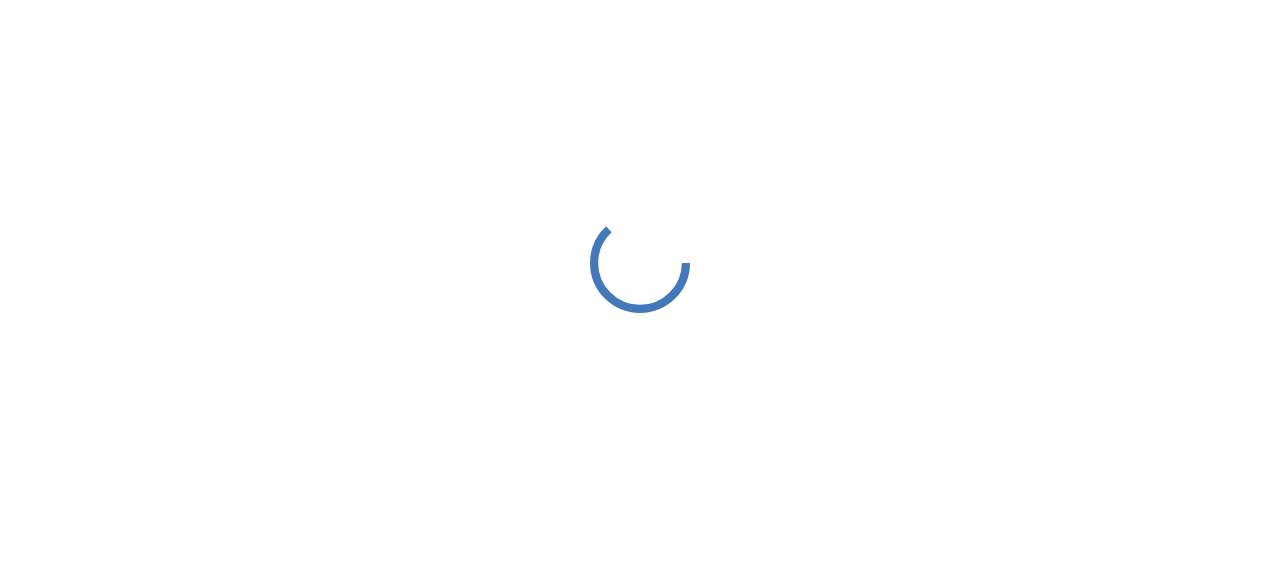scroll, scrollTop: 0, scrollLeft: 0, axis: both 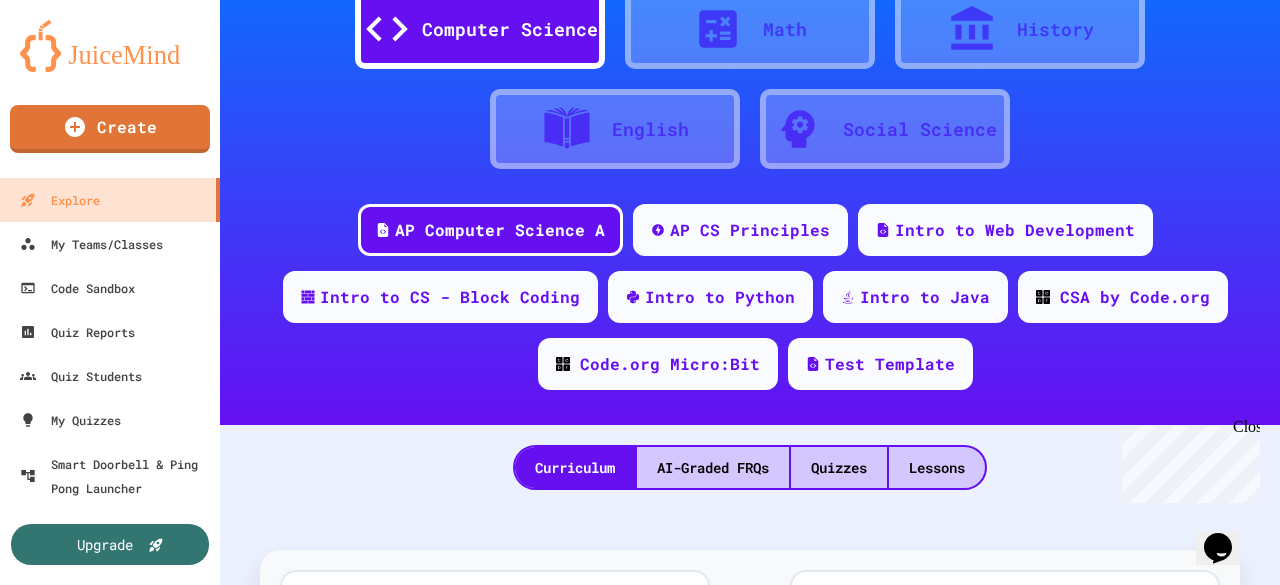 click on "Intro to CS - Block Coding" at bounding box center [450, 297] 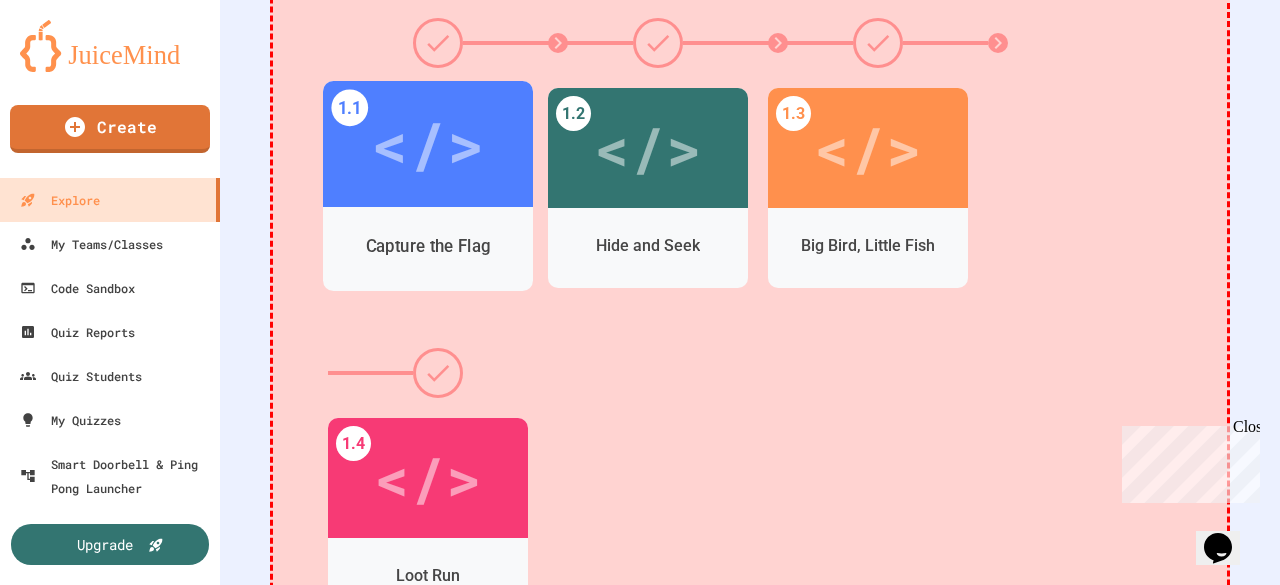 scroll, scrollTop: 662, scrollLeft: 0, axis: vertical 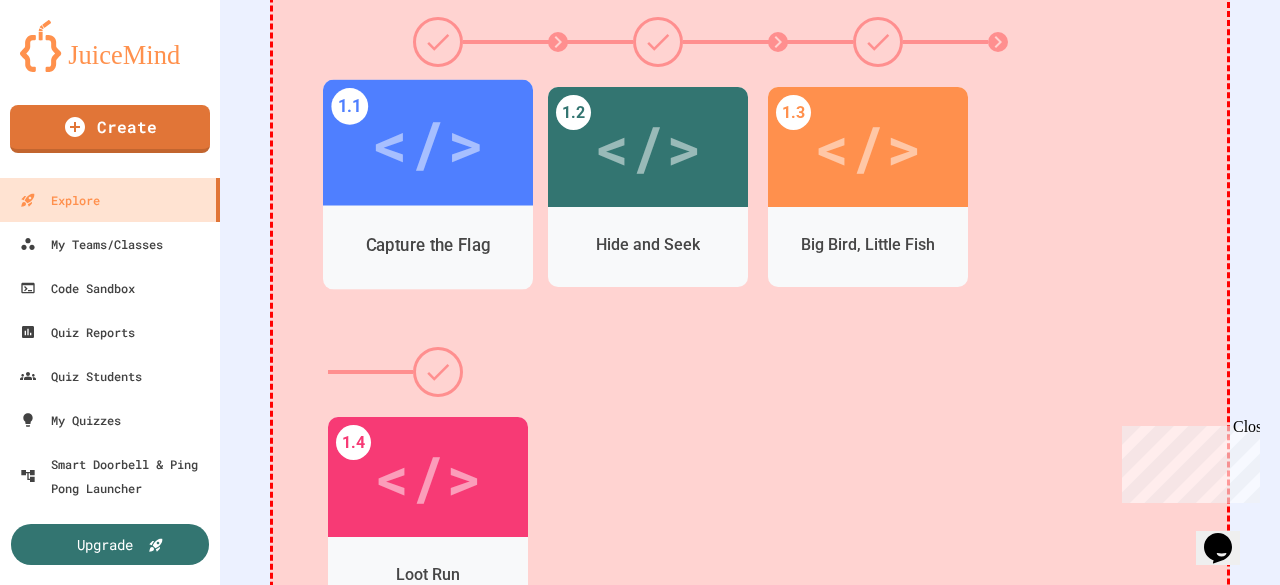 click on "</>" at bounding box center [428, 143] 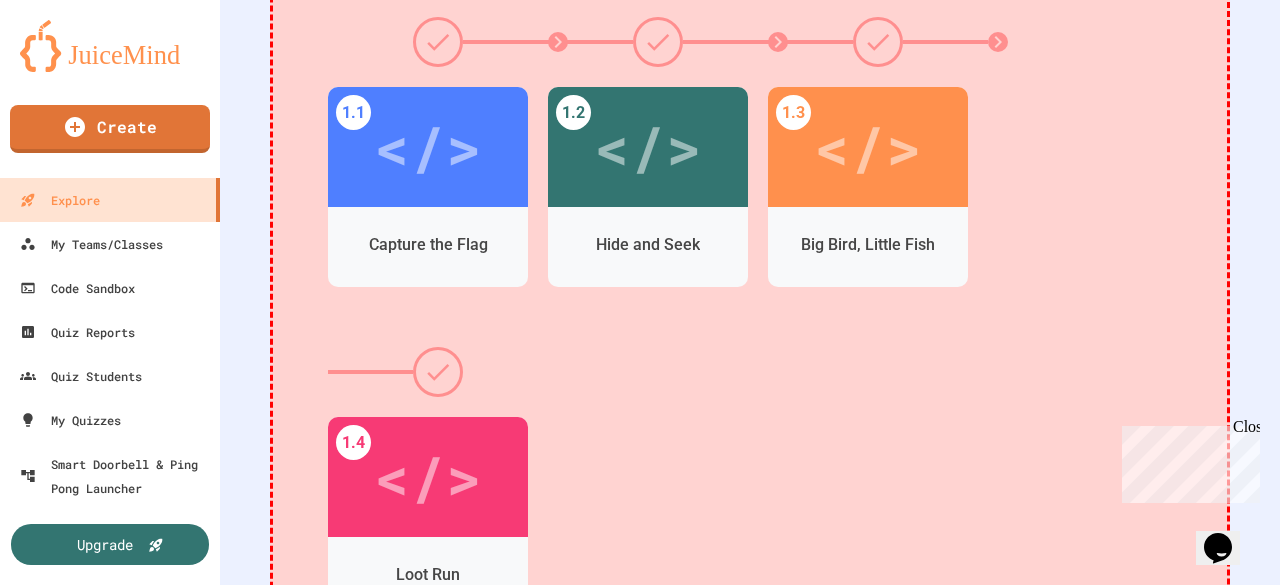 click on "Hard" at bounding box center (858, 869) 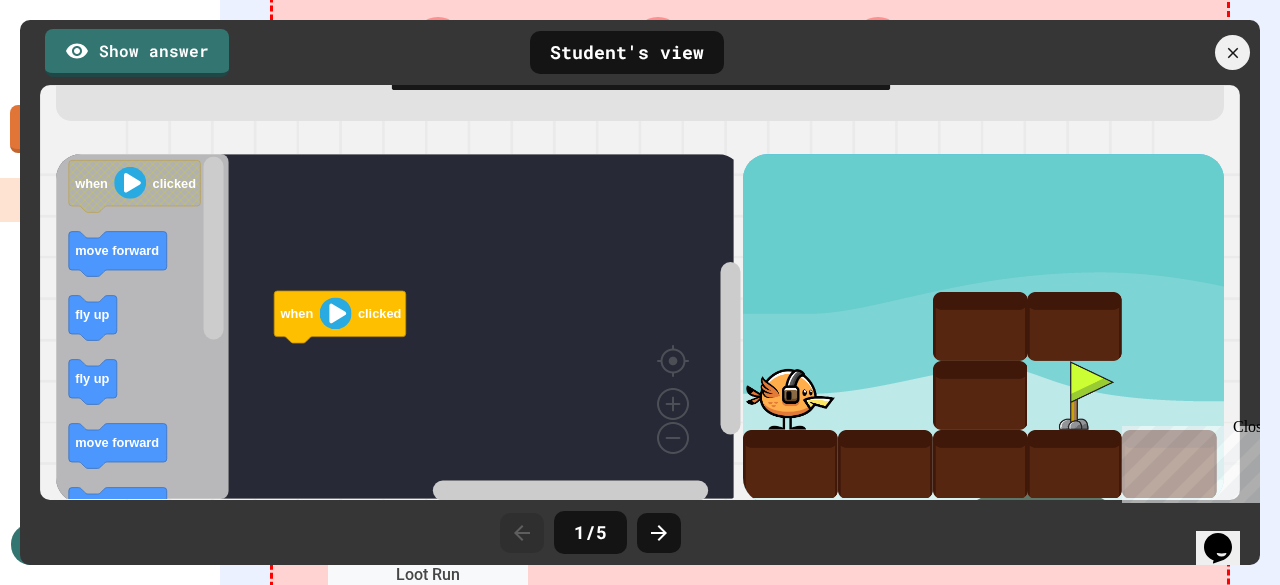 scroll, scrollTop: 86, scrollLeft: 0, axis: vertical 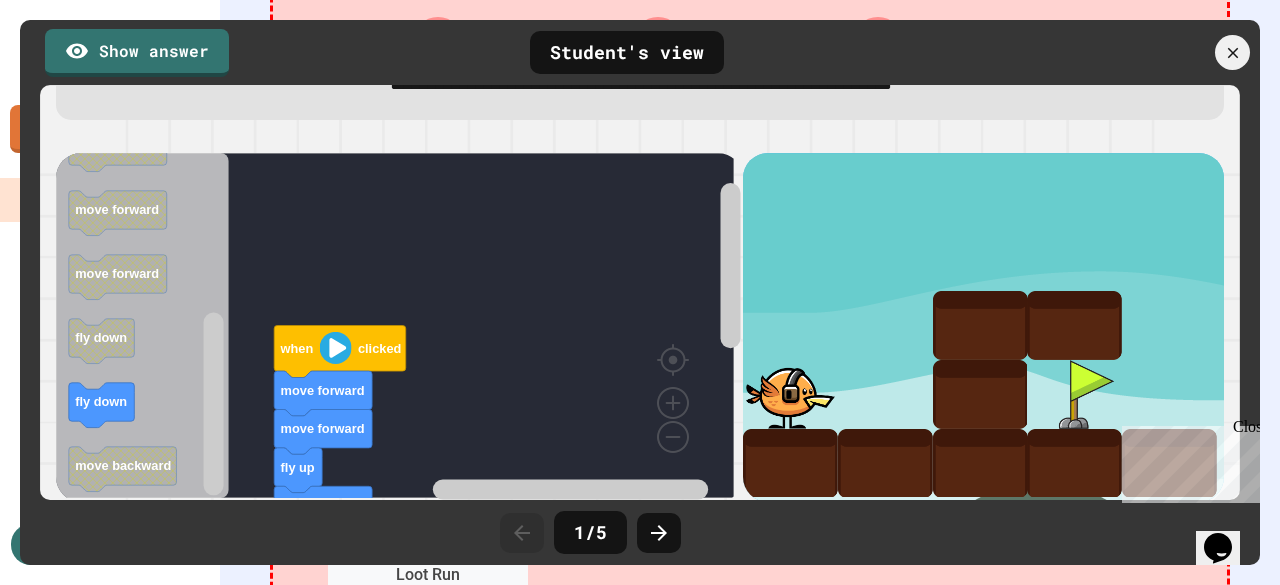 click at bounding box center (659, 533) 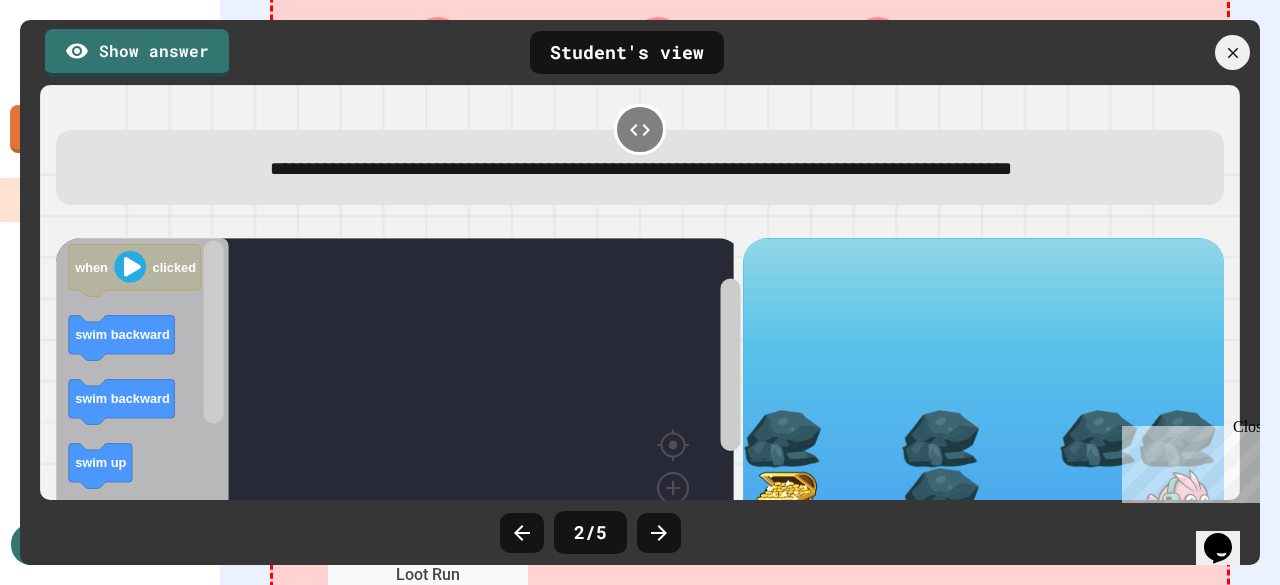 click 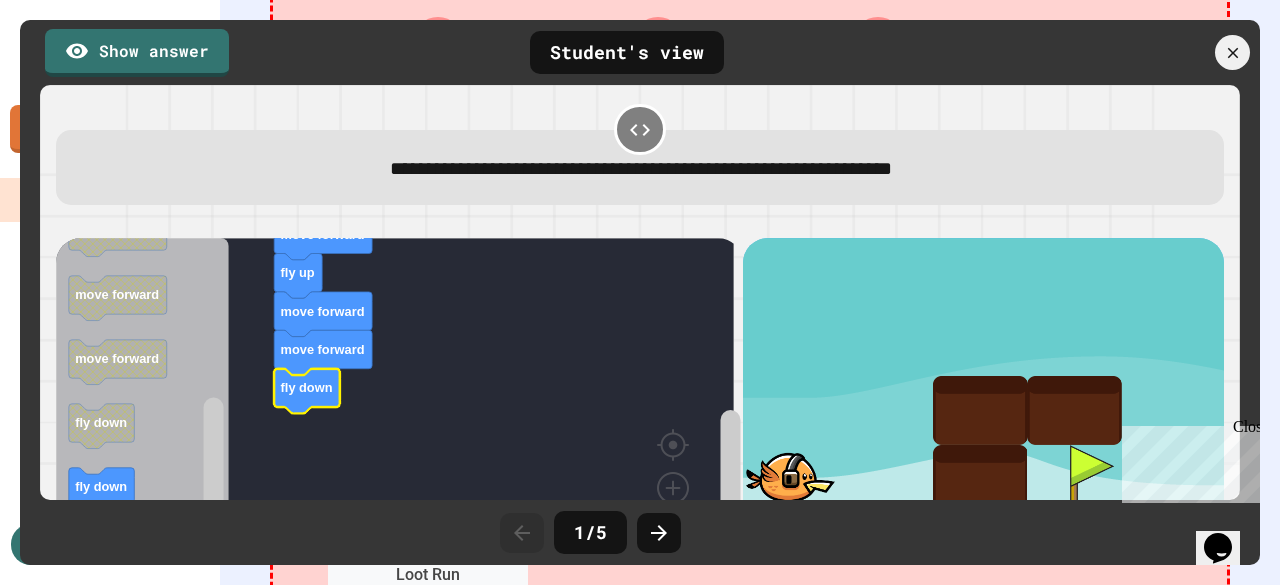 click at bounding box center [20, 293] 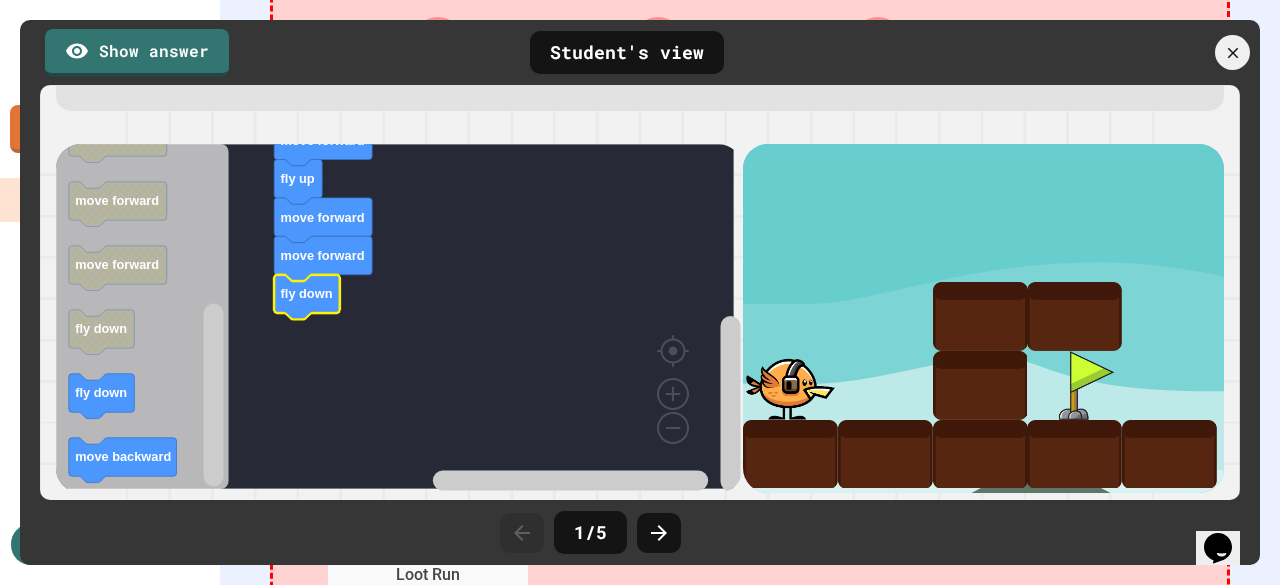 scroll, scrollTop: 105, scrollLeft: 0, axis: vertical 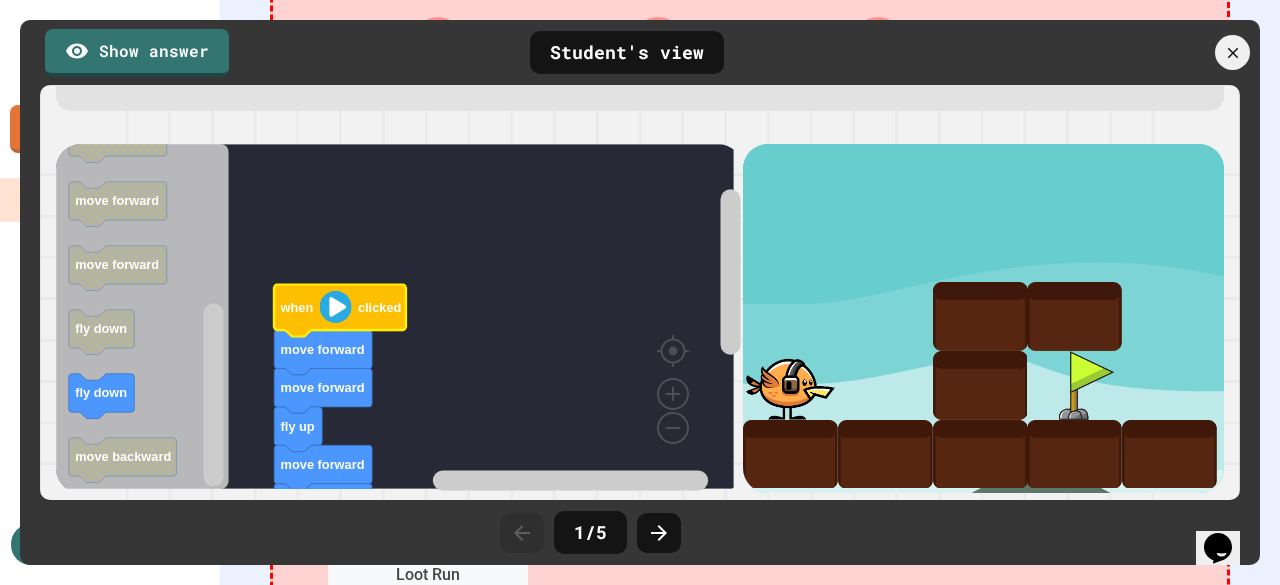 click 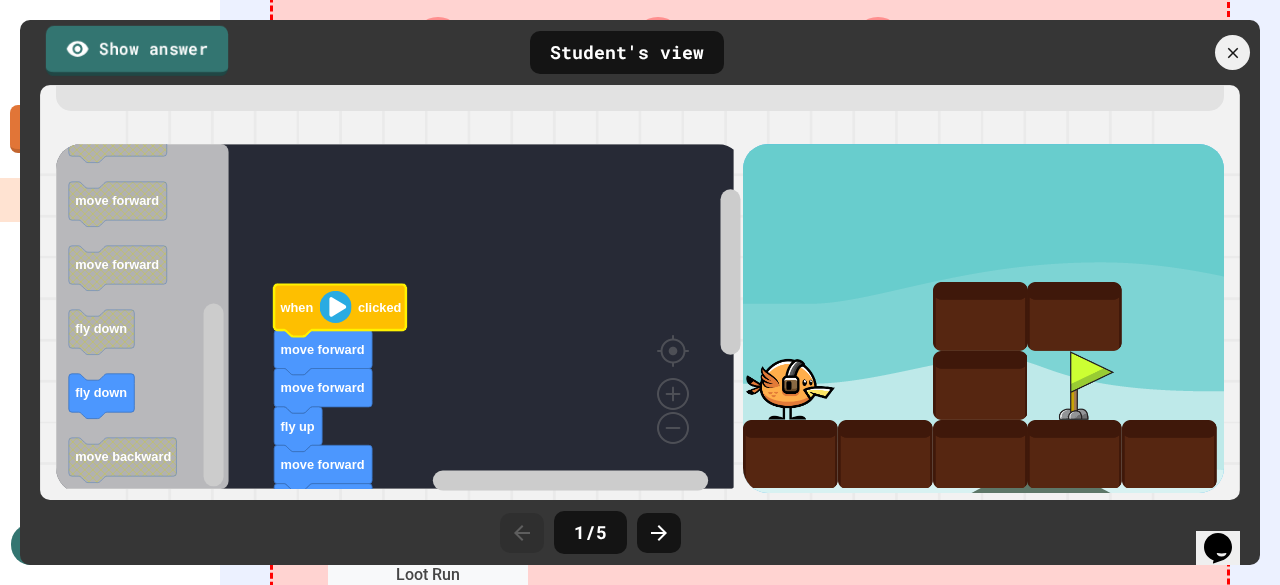click on "Show answer" at bounding box center (137, 50) 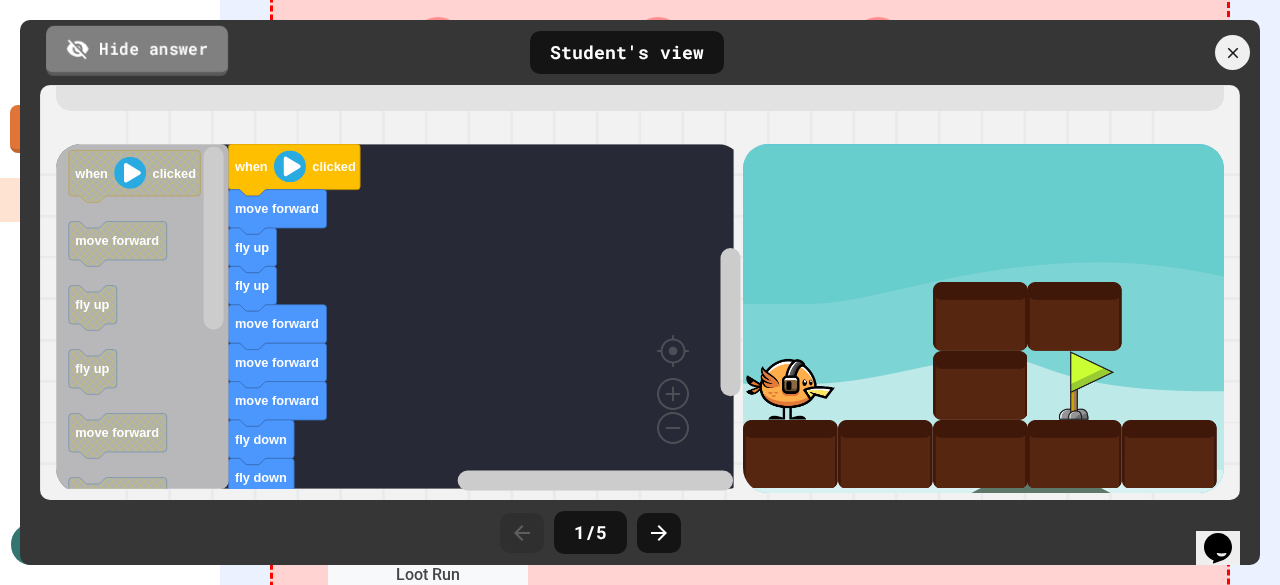 scroll, scrollTop: 0, scrollLeft: 0, axis: both 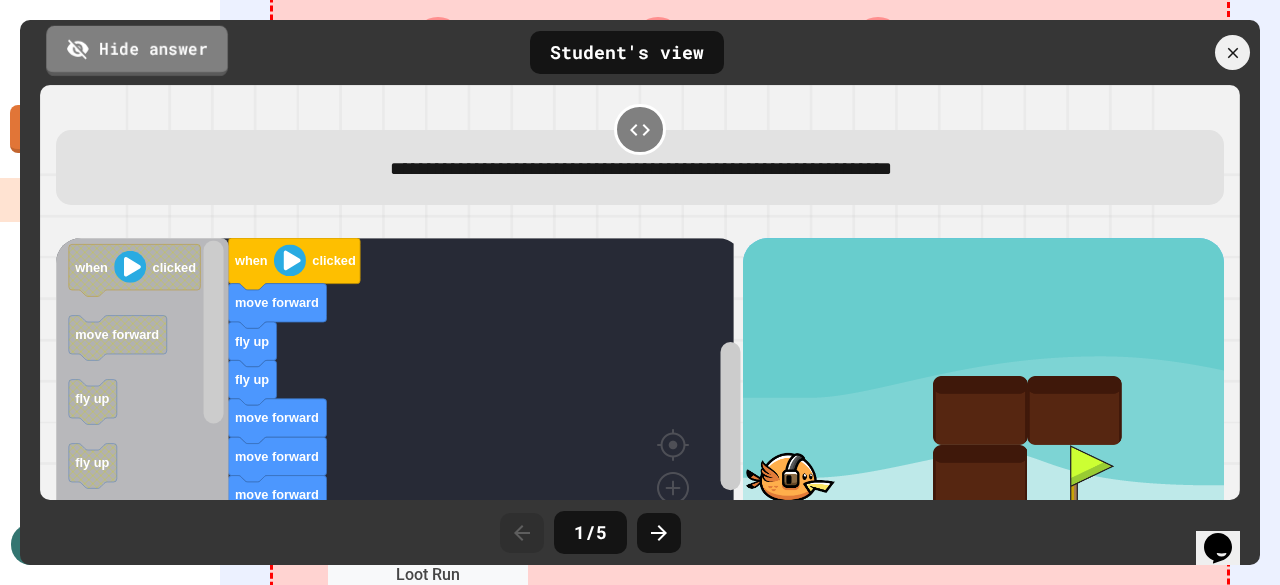 click on "Hide answer" at bounding box center (136, 50) 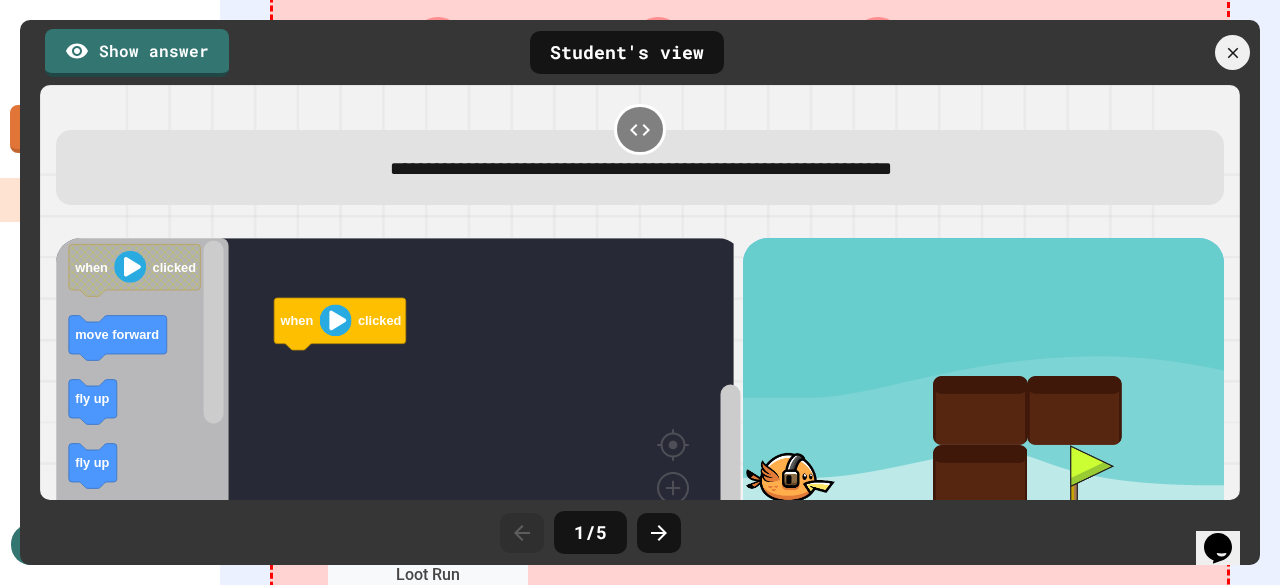 scroll, scrollTop: 105, scrollLeft: 0, axis: vertical 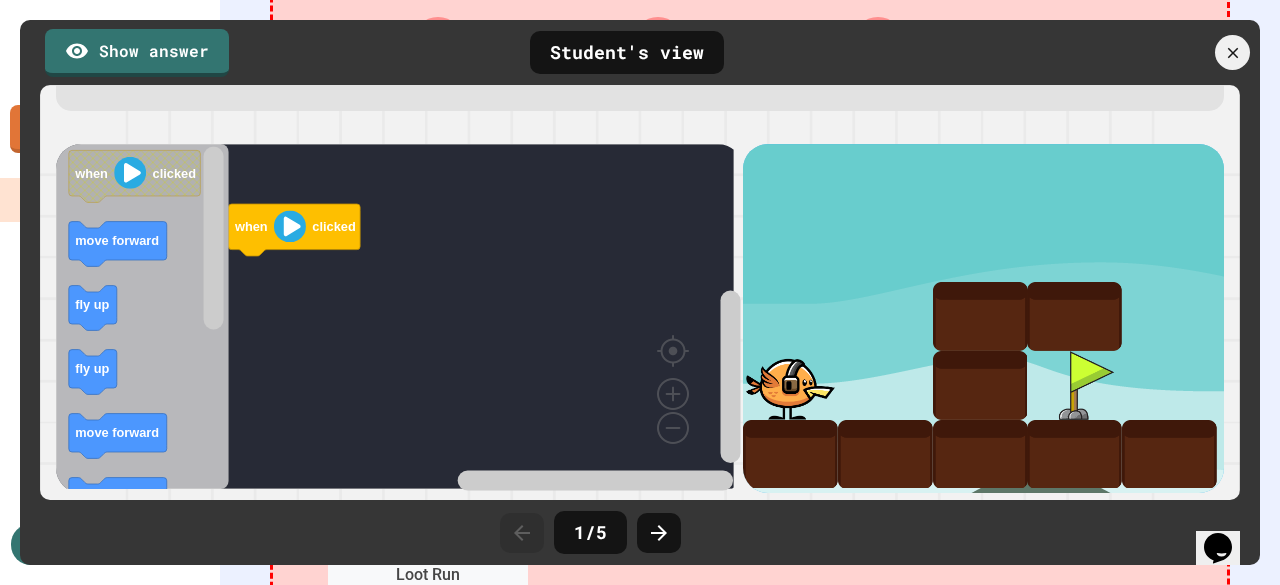 click 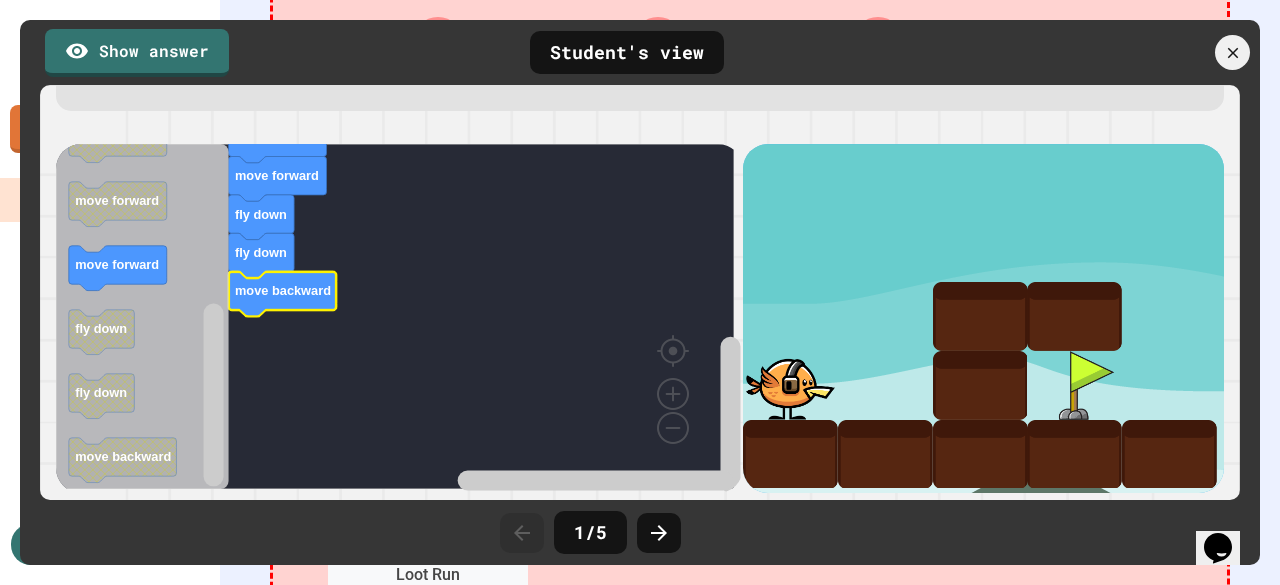 click 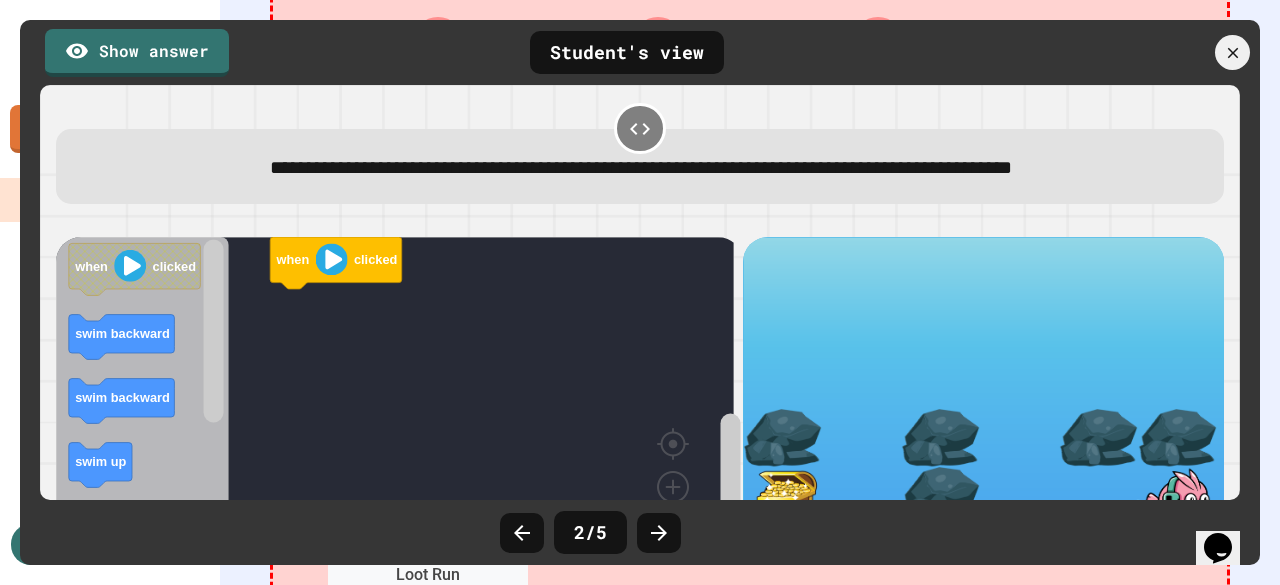 scroll, scrollTop: 0, scrollLeft: 0, axis: both 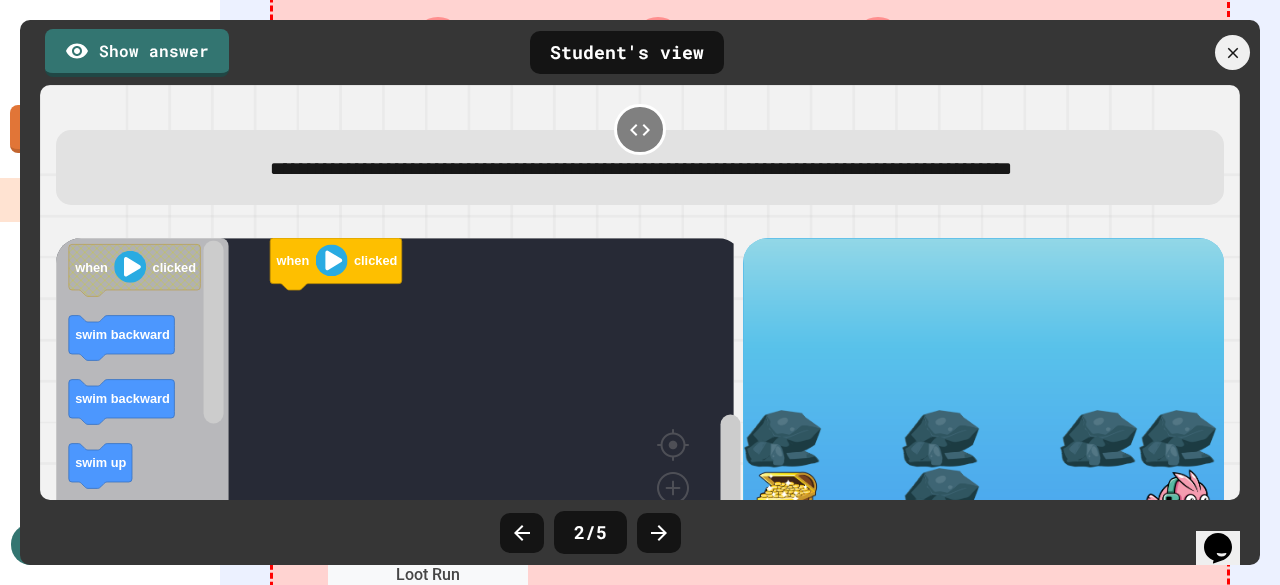 click on "Show answer Student's view" at bounding box center (640, 52) 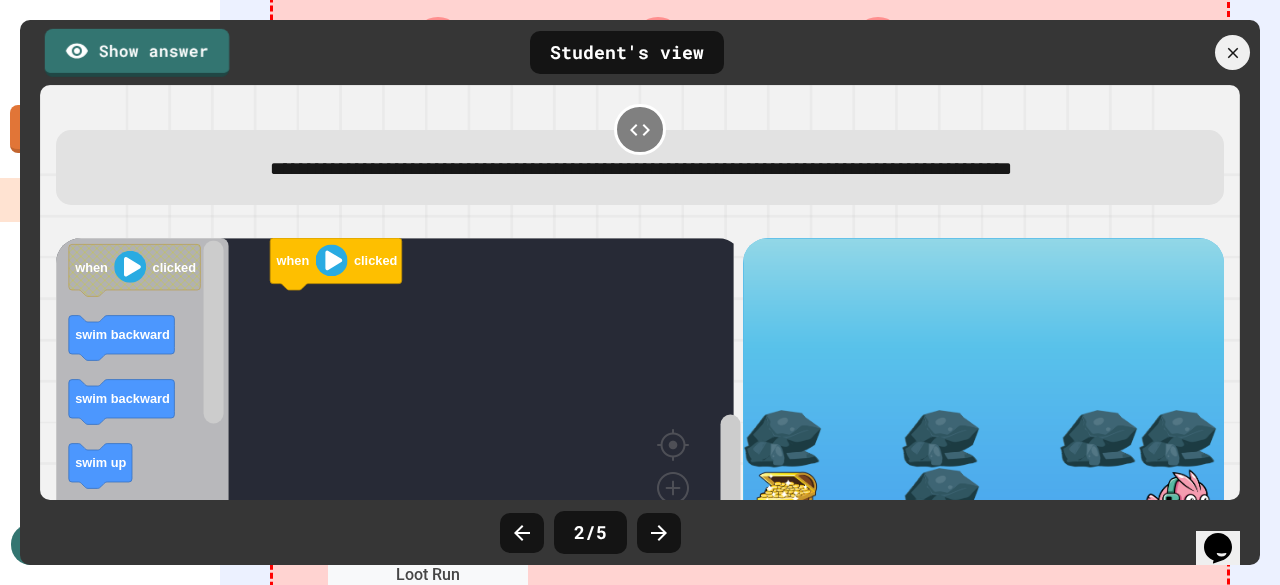 click on "Show answer" at bounding box center [137, 52] 